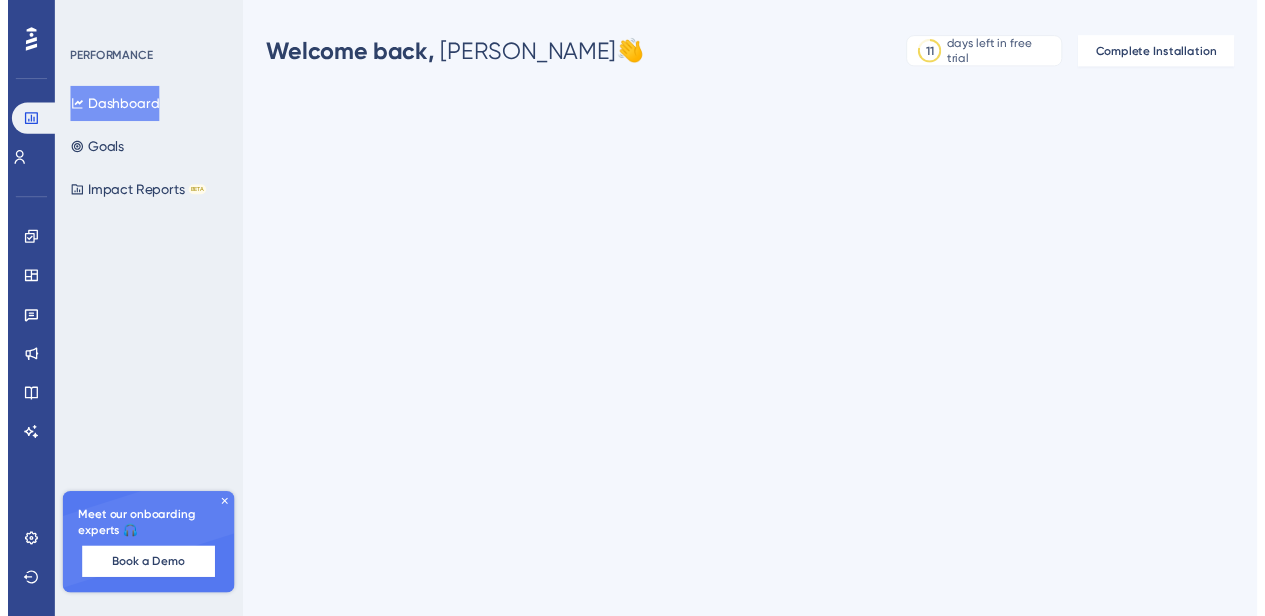 scroll, scrollTop: 0, scrollLeft: 0, axis: both 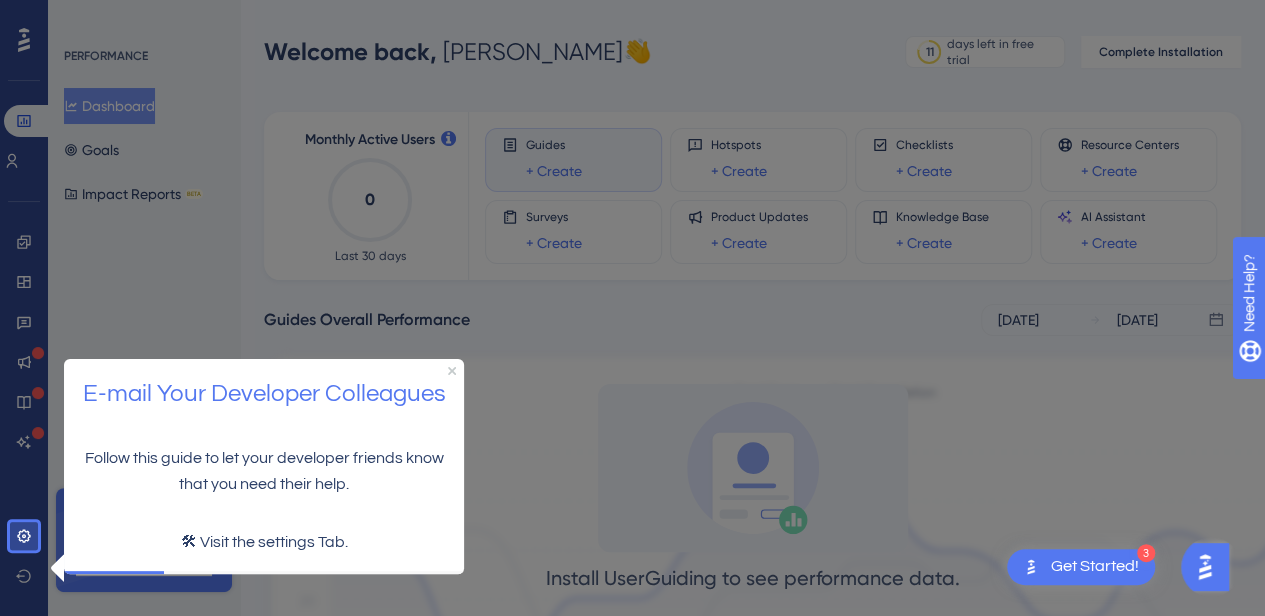 click at bounding box center [24, 693] 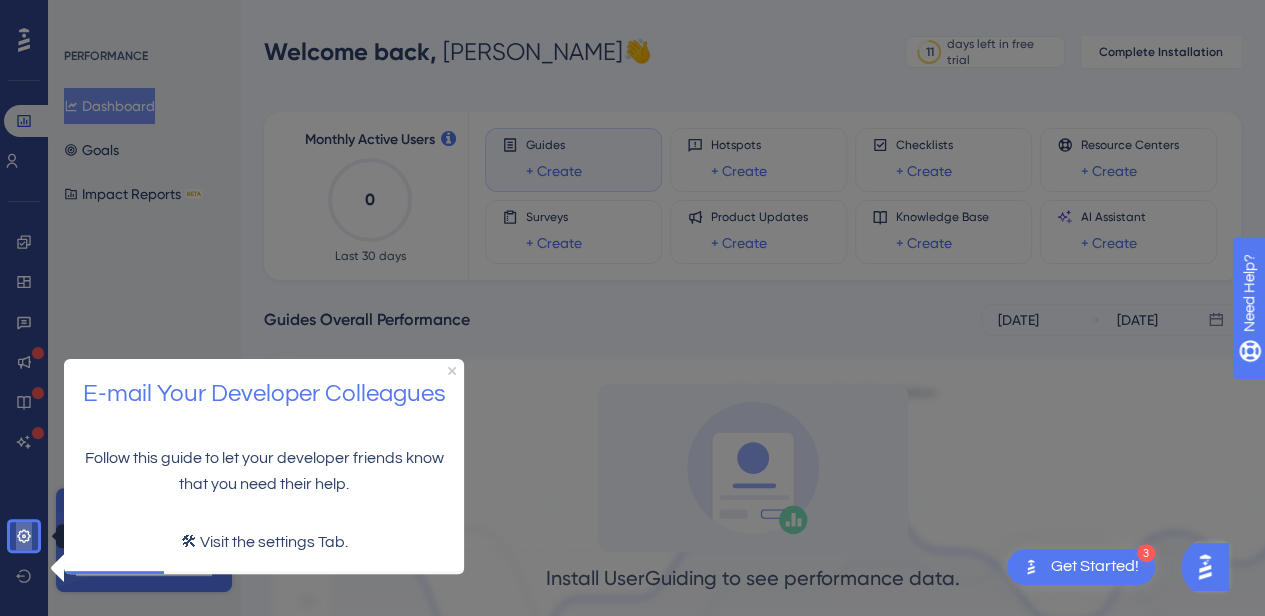 click 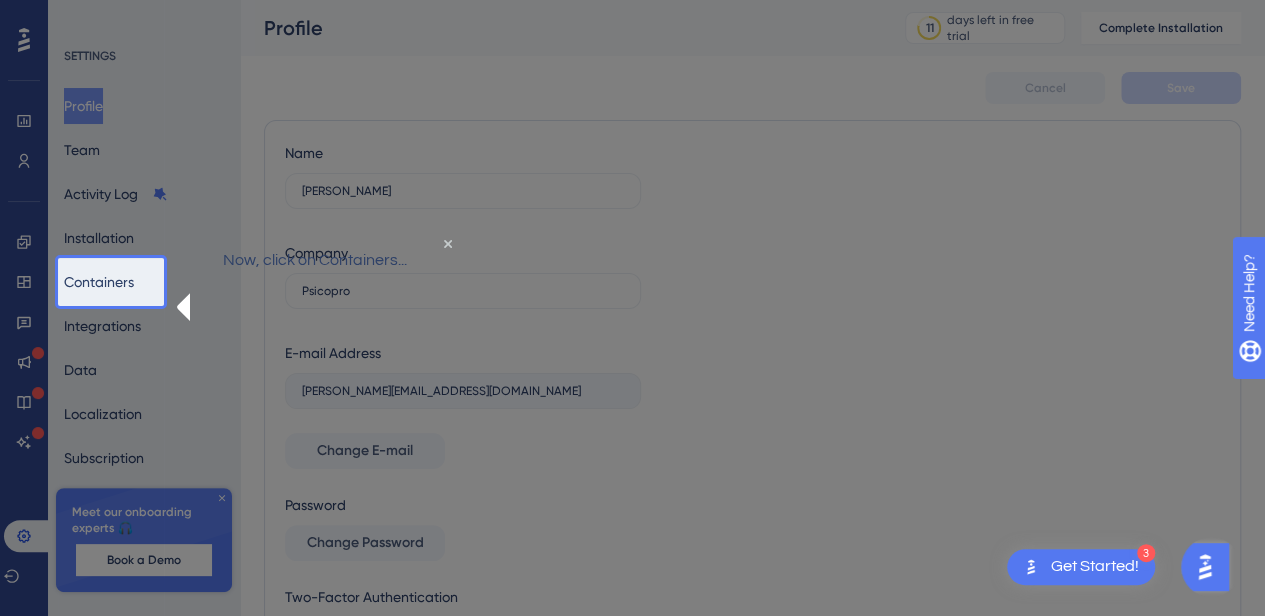 click at bounding box center (722, 370) 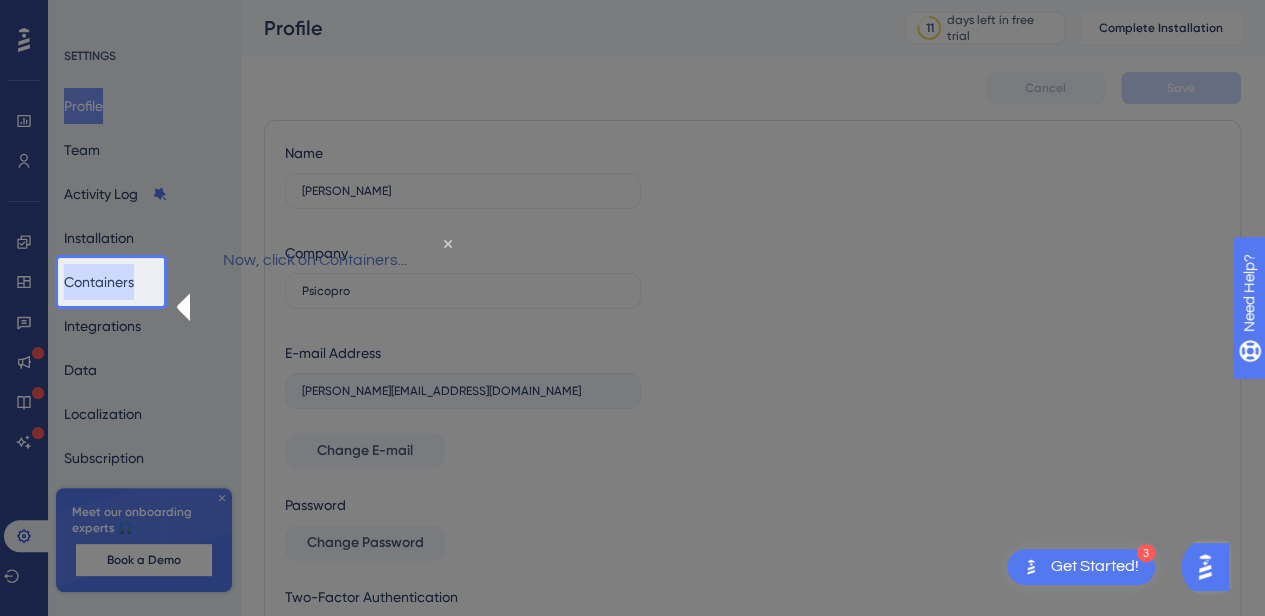 click on "Containers" at bounding box center (99, 282) 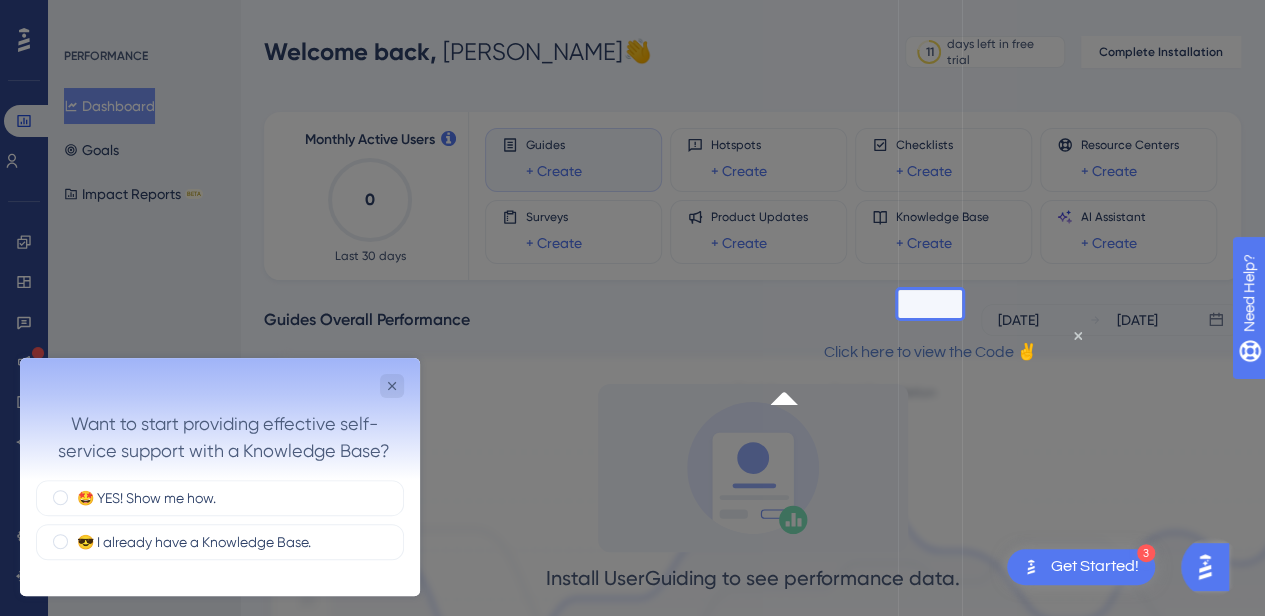 scroll, scrollTop: 0, scrollLeft: 0, axis: both 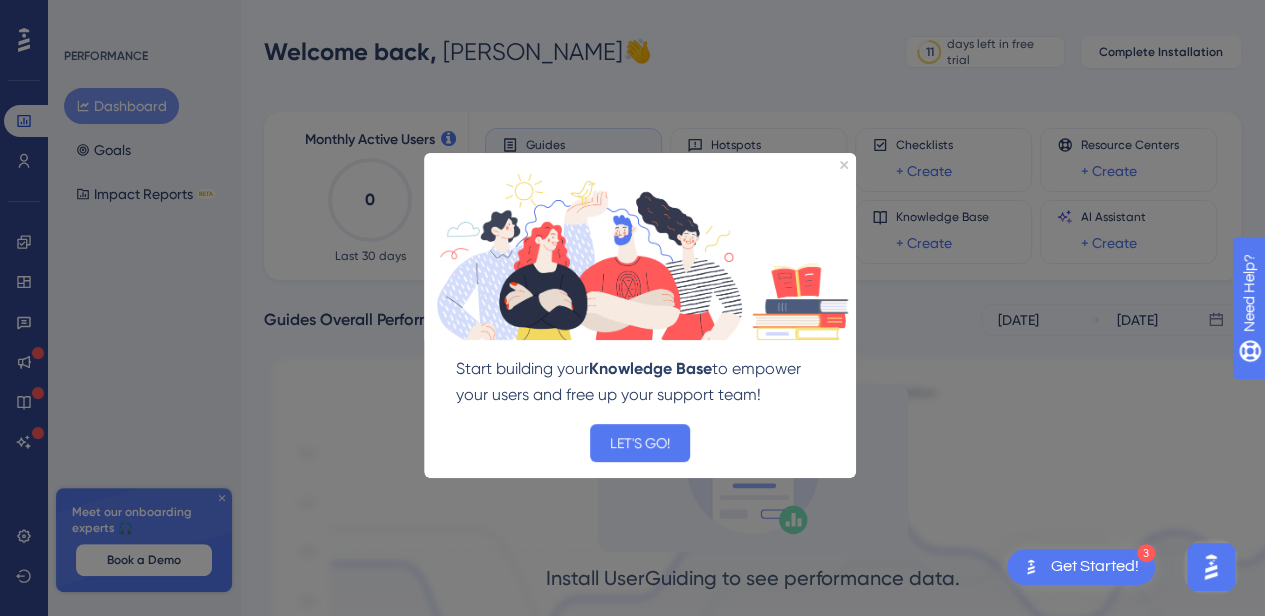 click on "LET'S GO!" at bounding box center [640, 443] 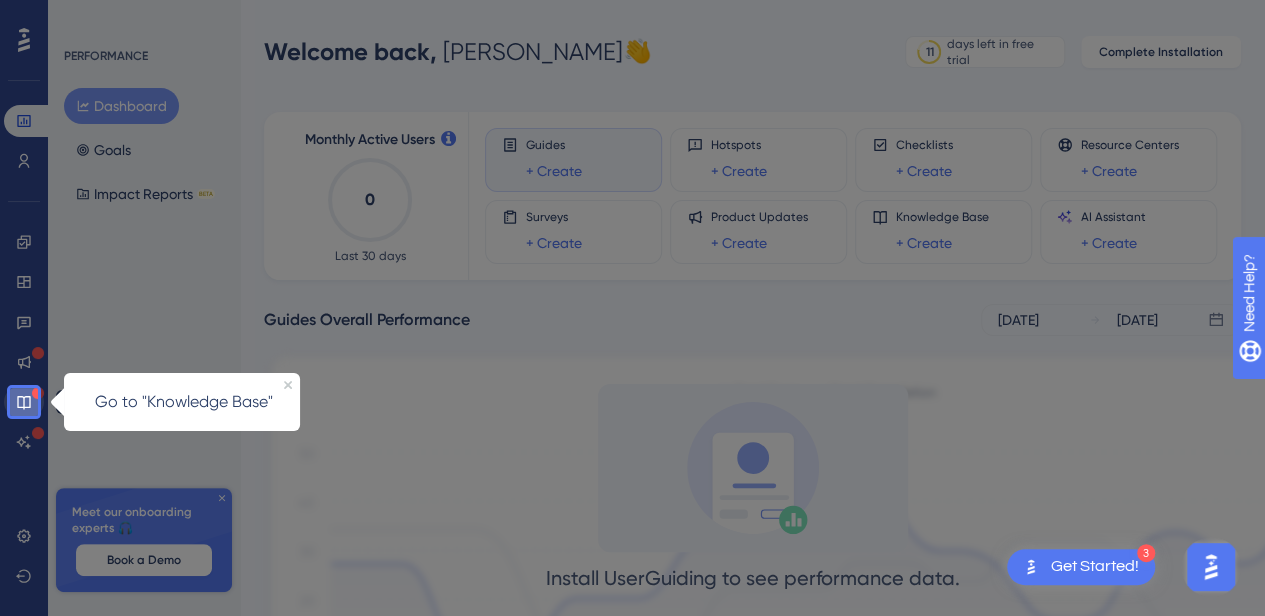 click 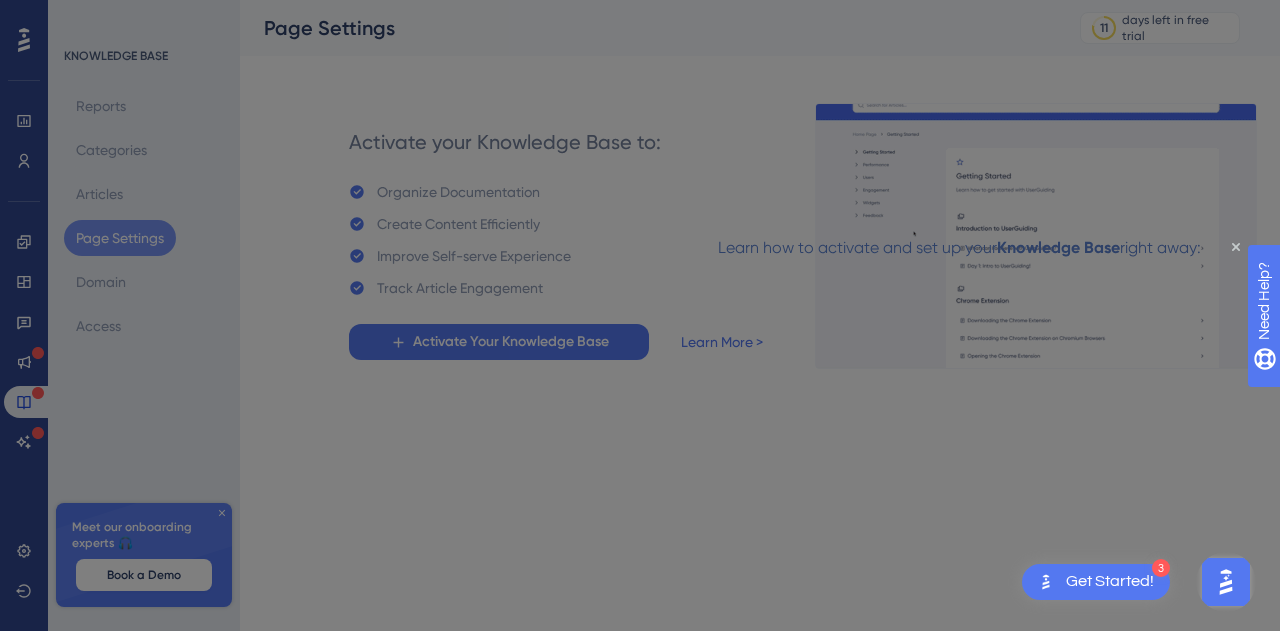 click on "Learn how to activate and set up your  Knowledge Base  right away:" at bounding box center (959, 248) 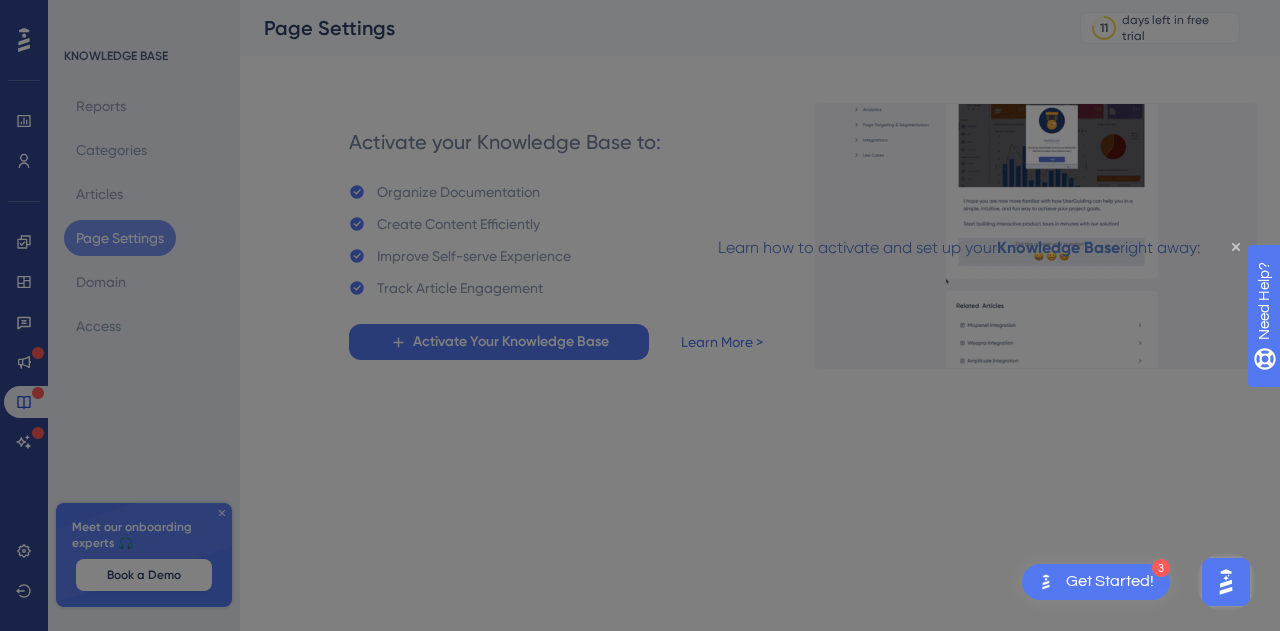drag, startPoint x: 24, startPoint y: 587, endPoint x: 16, endPoint y: 603, distance: 17.888544 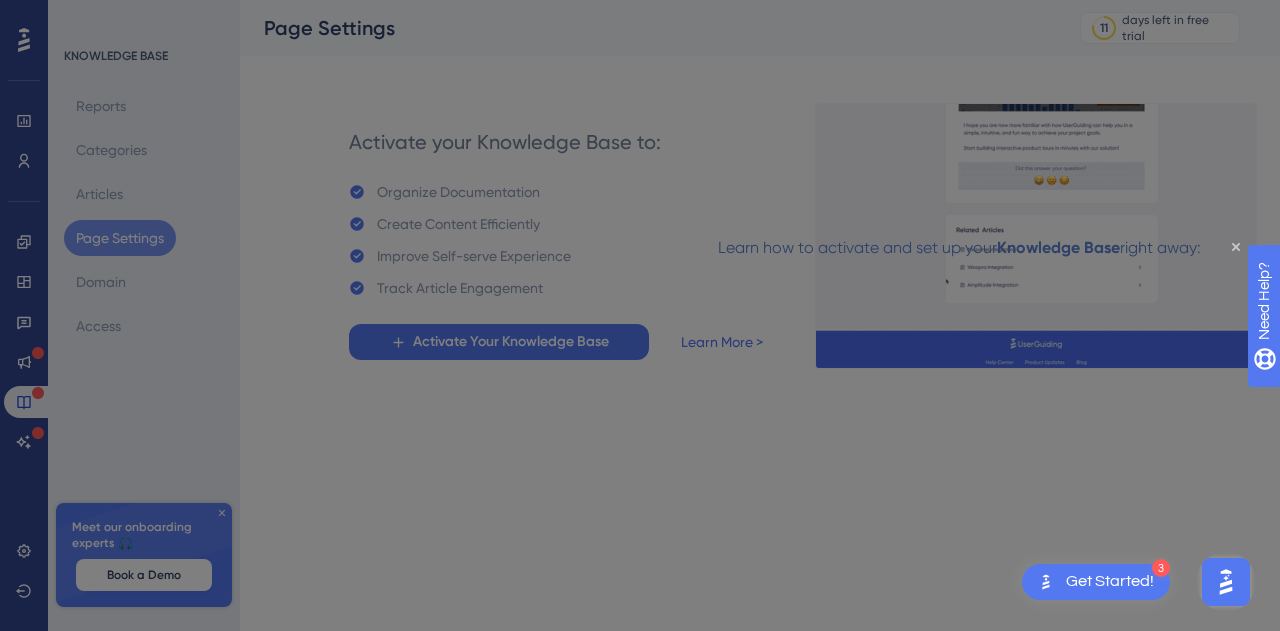 click at bounding box center (640, 315) 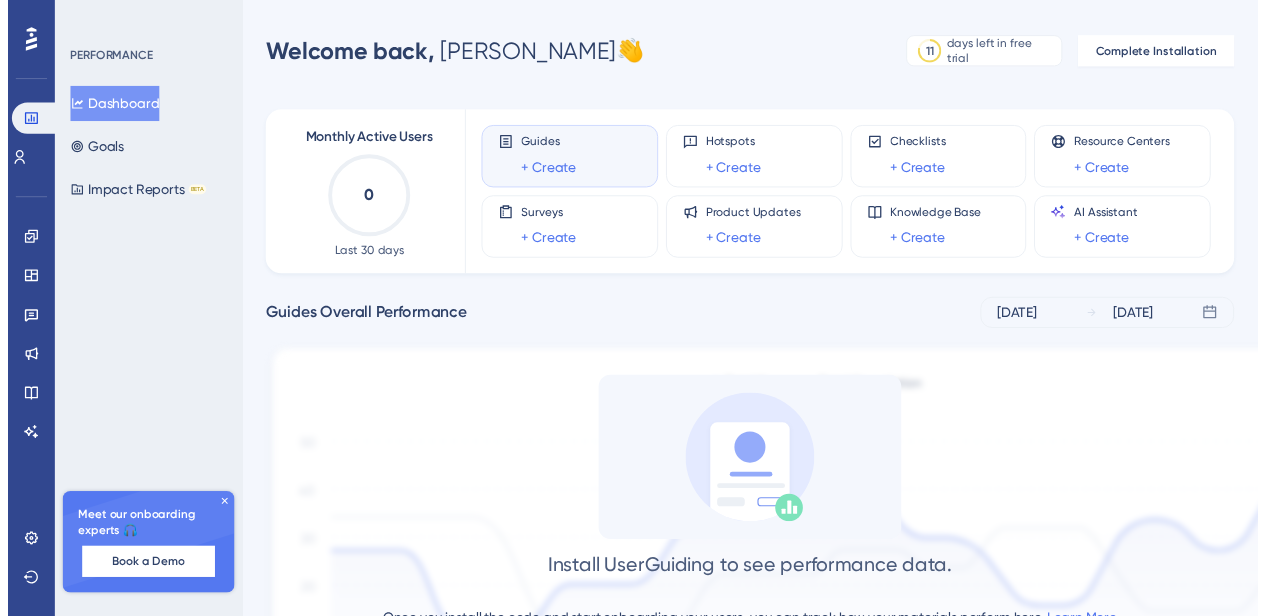 scroll, scrollTop: 0, scrollLeft: 0, axis: both 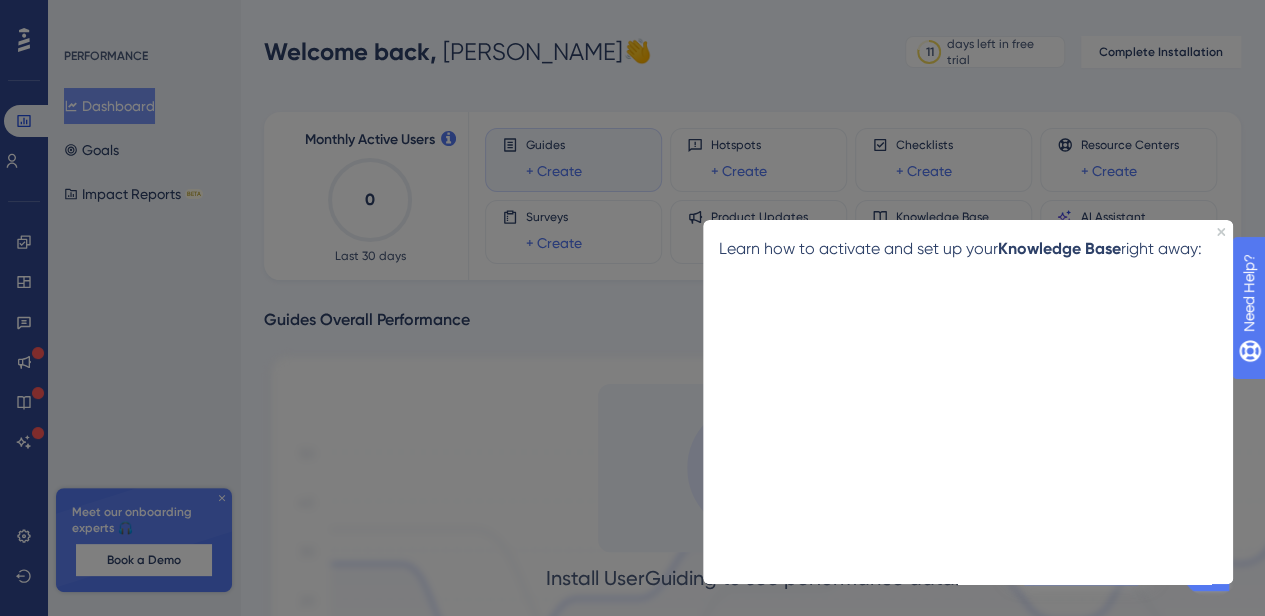 click 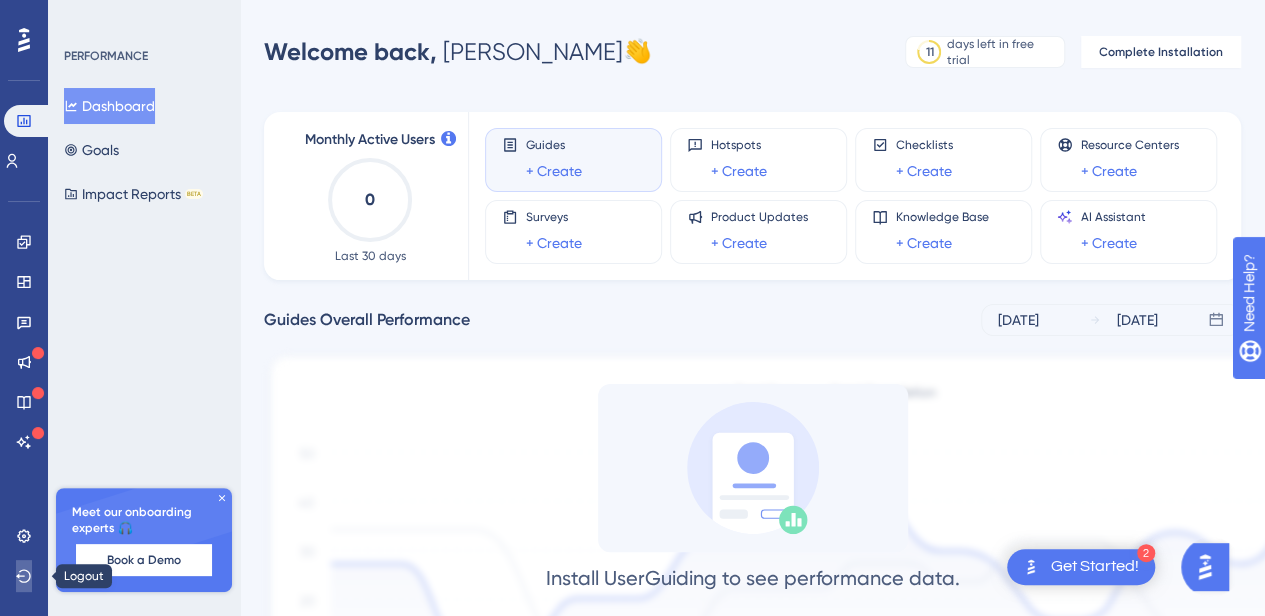 click 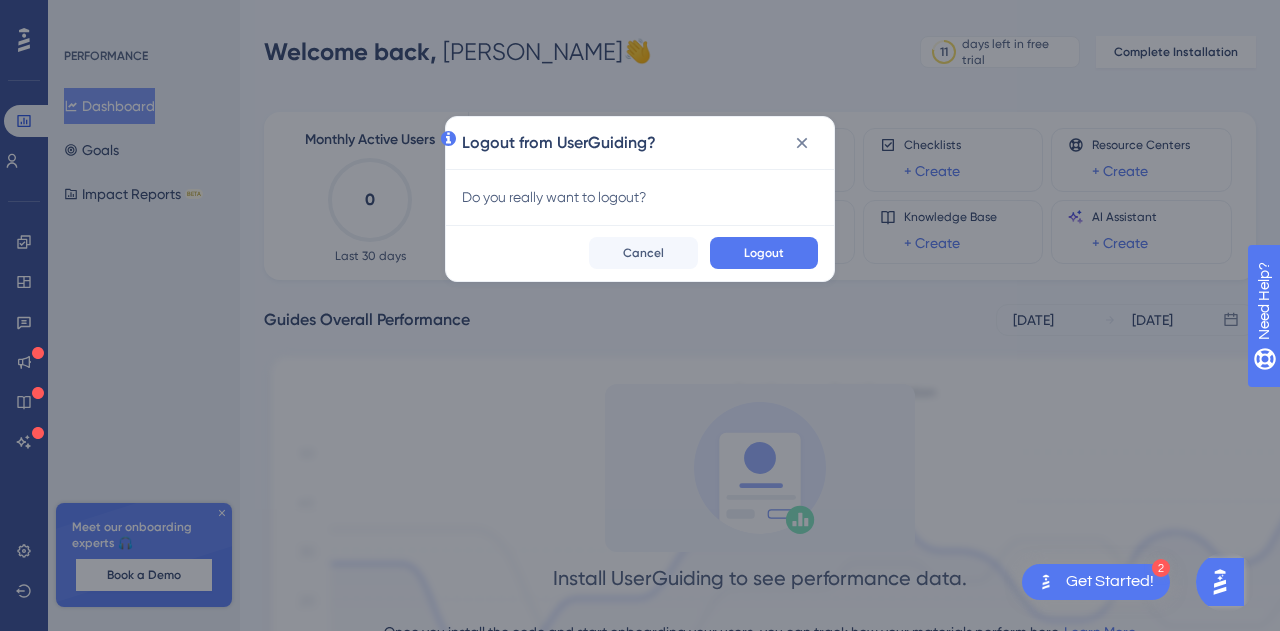 click on "Logout" at bounding box center [764, 253] 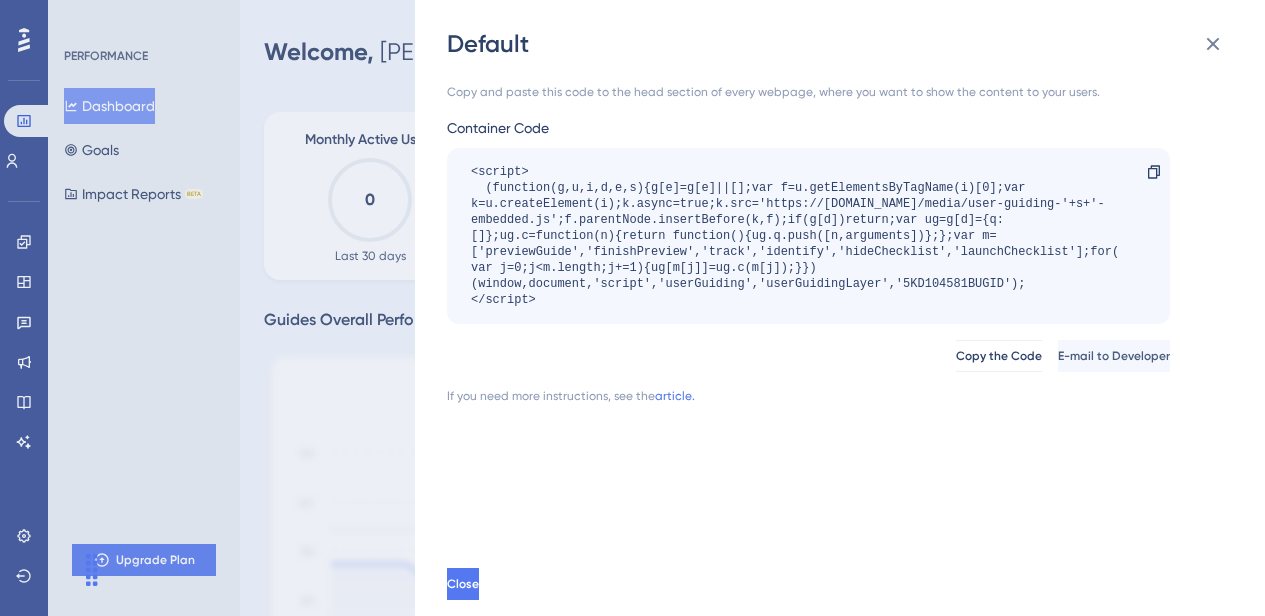 scroll, scrollTop: 0, scrollLeft: 0, axis: both 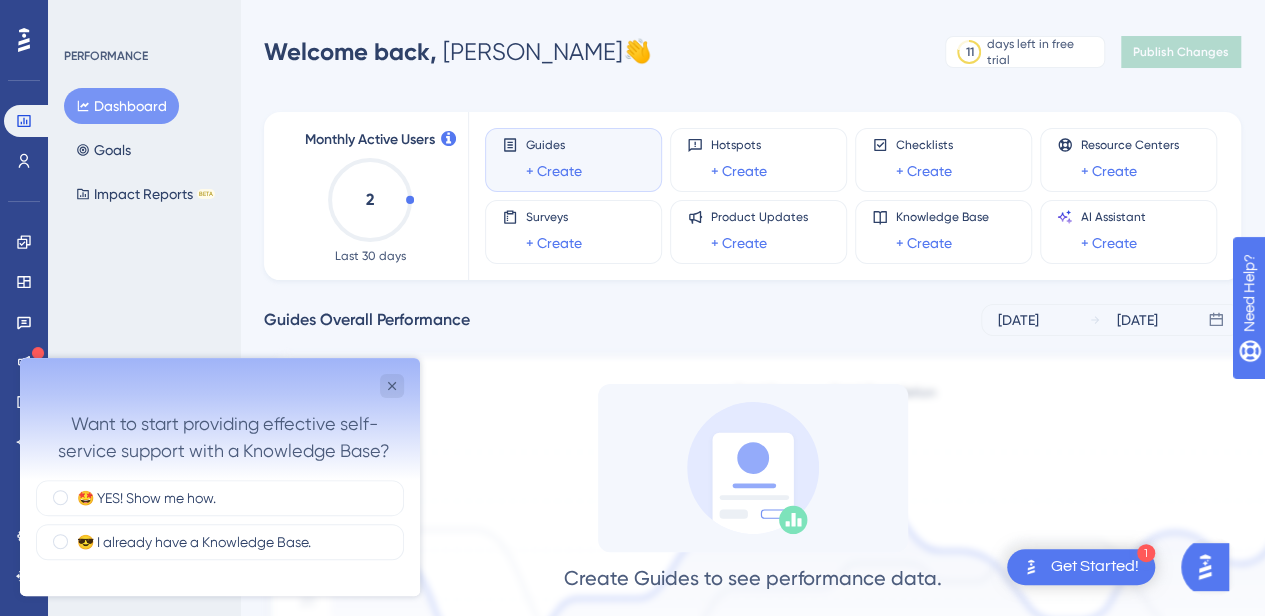 click on "+ Create" at bounding box center [554, 171] 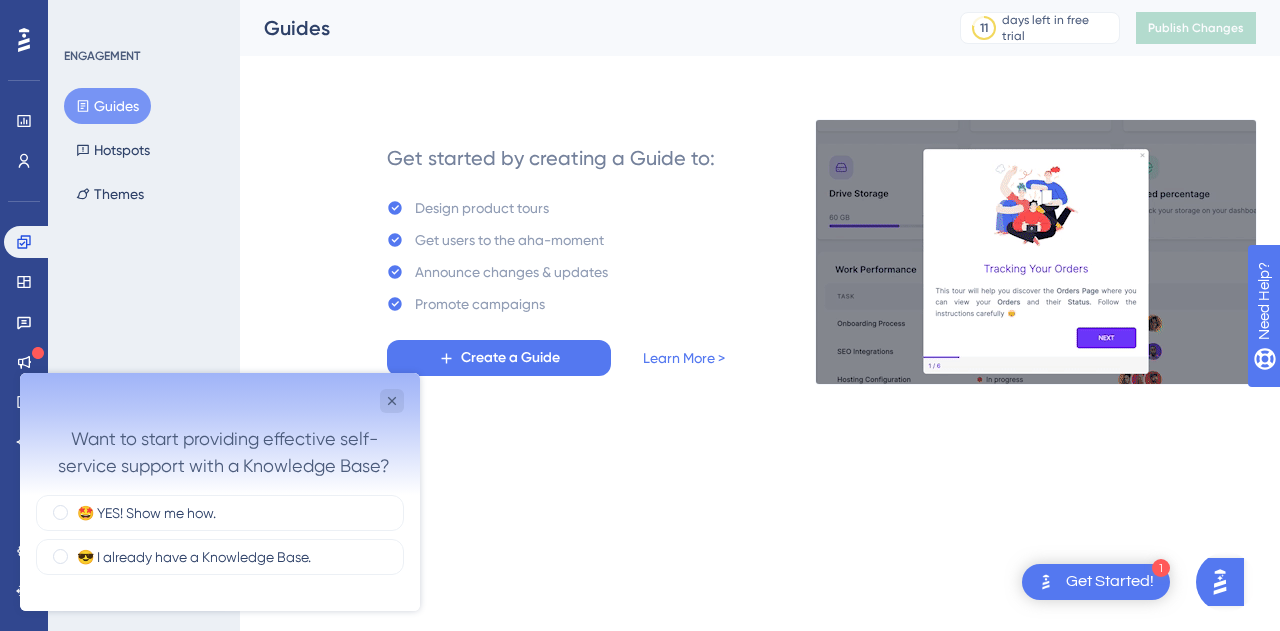 click on "Create a Guide" at bounding box center (510, 358) 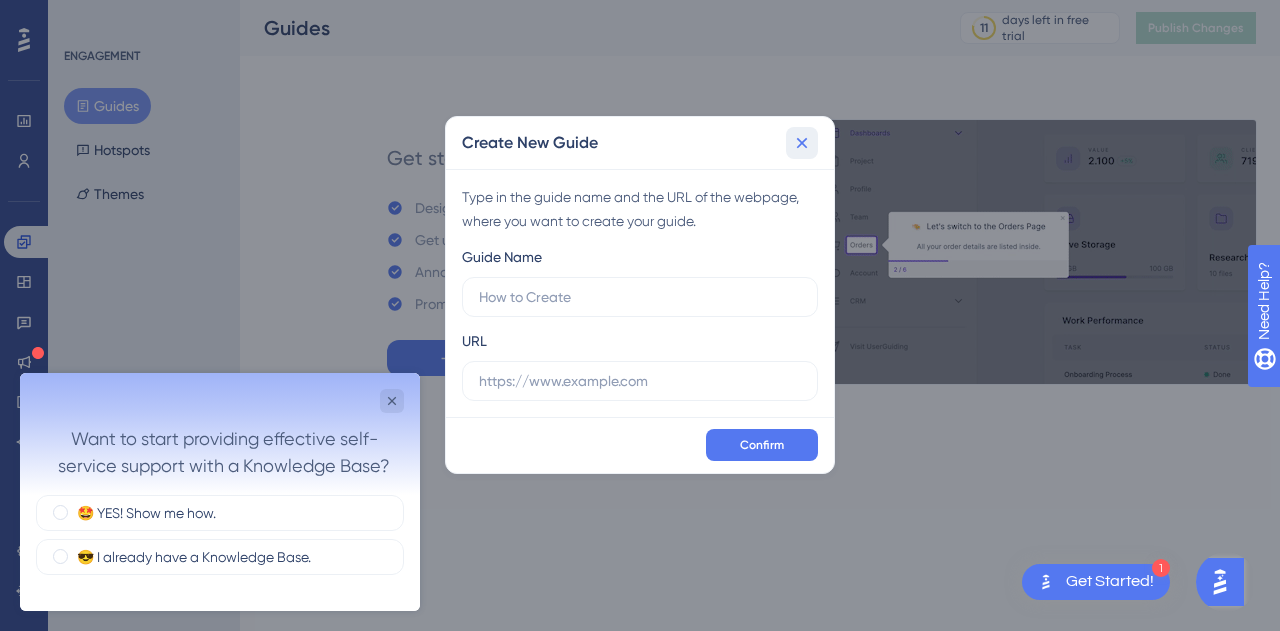 click 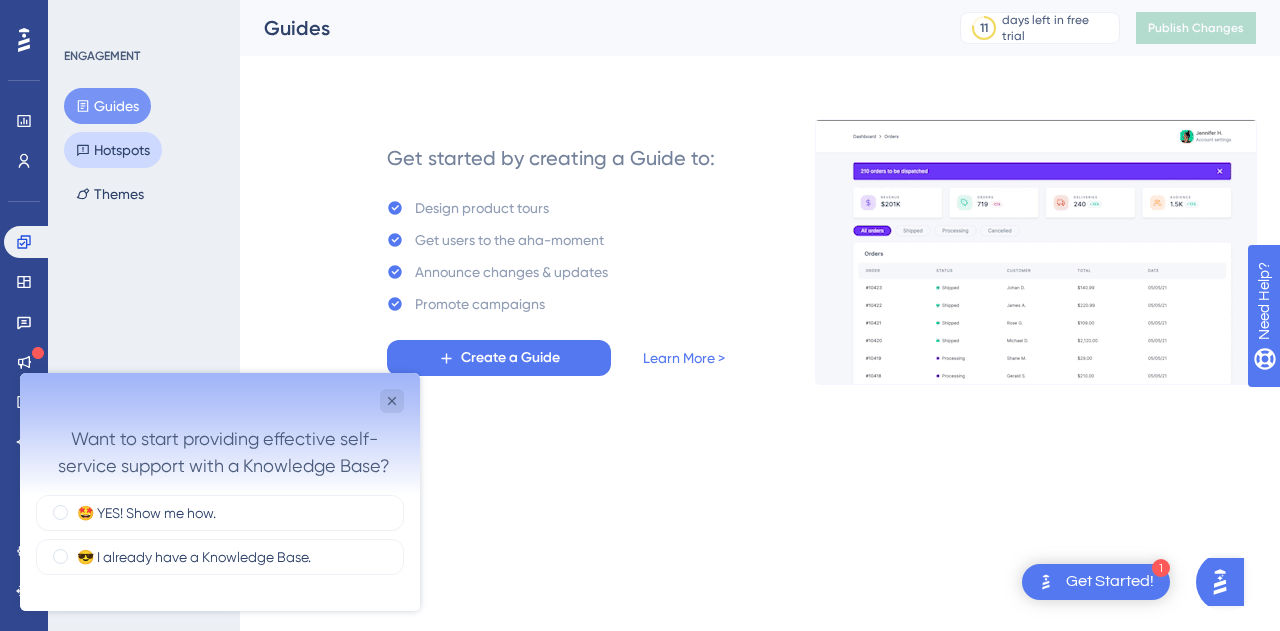 click on "Hotspots" at bounding box center [113, 150] 